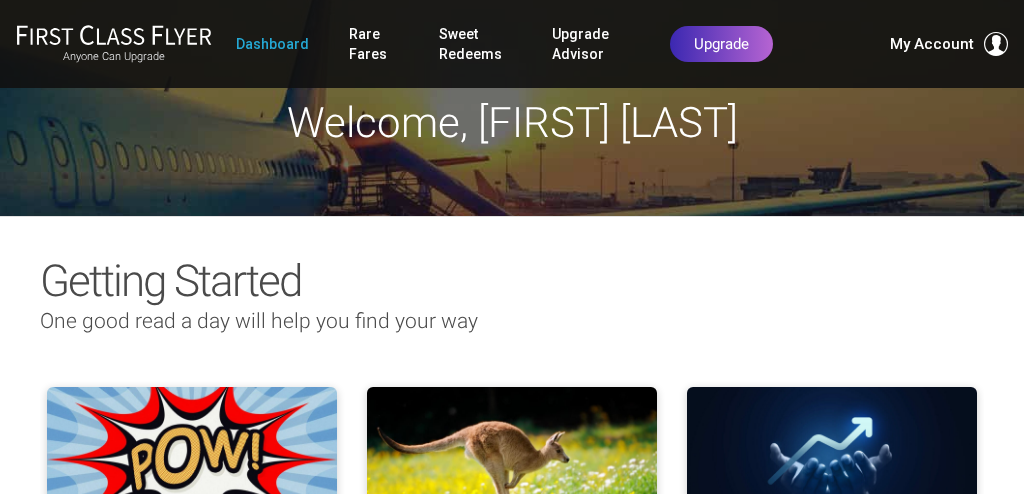 scroll, scrollTop: 0, scrollLeft: 0, axis: both 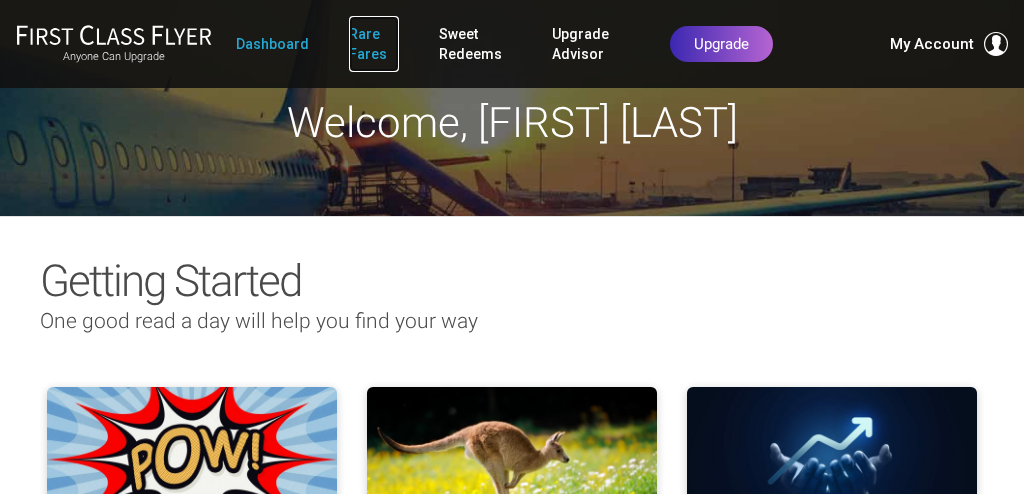 click on "Rare Fares" at bounding box center [374, 44] 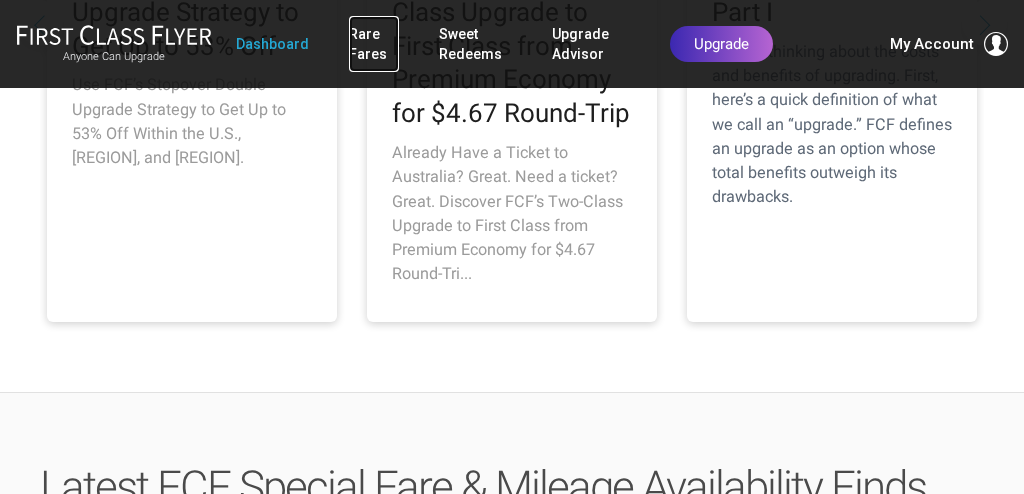 scroll, scrollTop: 676, scrollLeft: 0, axis: vertical 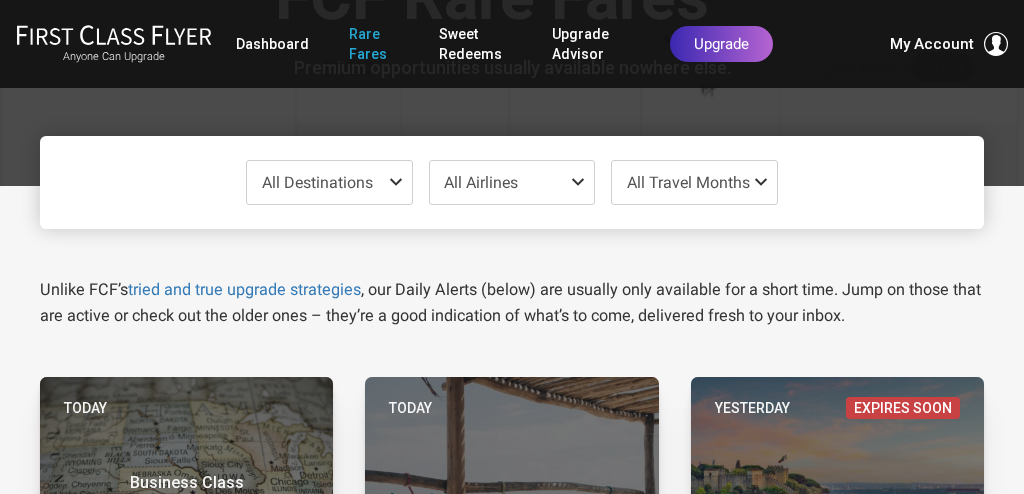 click on "All Destinations" at bounding box center (317, 182) 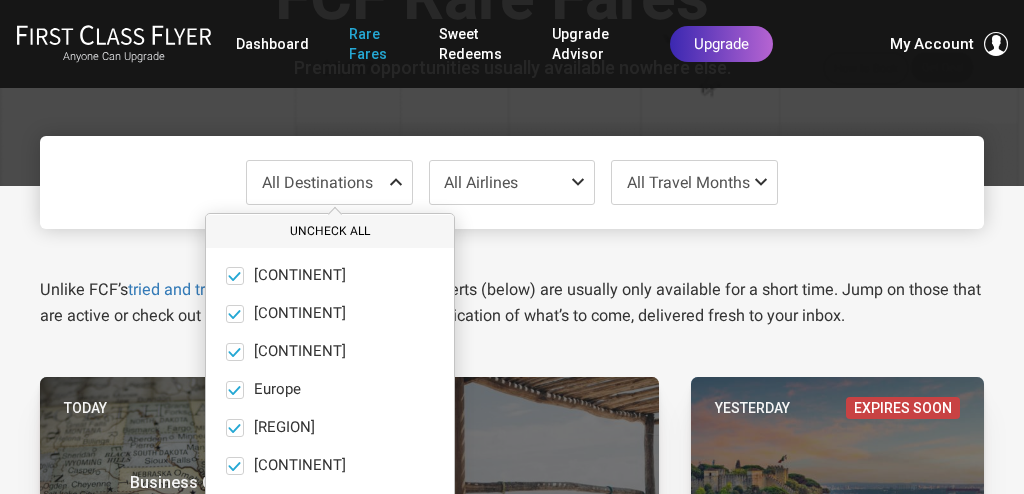 click on "Uncheck All" at bounding box center [330, 231] 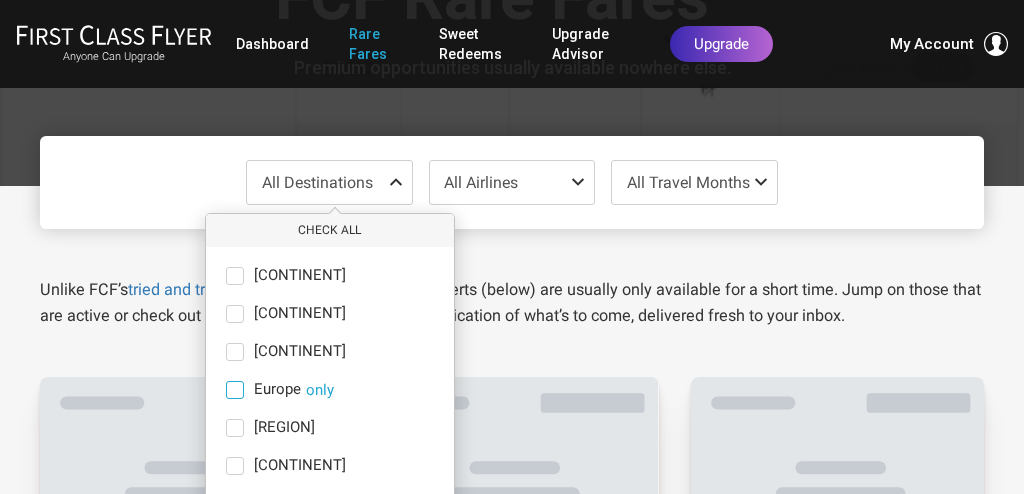 click at bounding box center (235, 390) 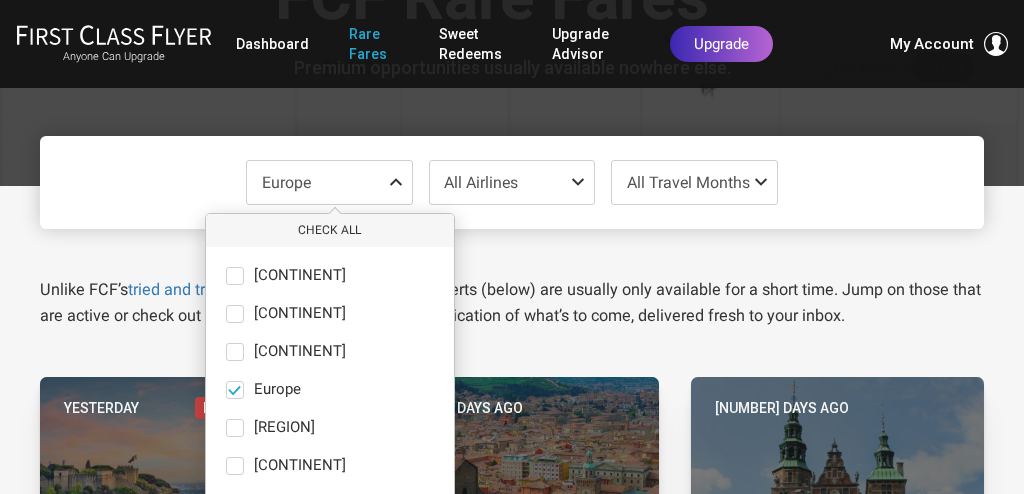 click on "Unlike FCF’s  tried and true upgrade strategies , our Daily Alerts (below) are usually only available for a short time. Jump on those that are active or check out the older ones – they’re a good indication of what’s to come, delivered fresh to your inbox." at bounding box center (512, 279) 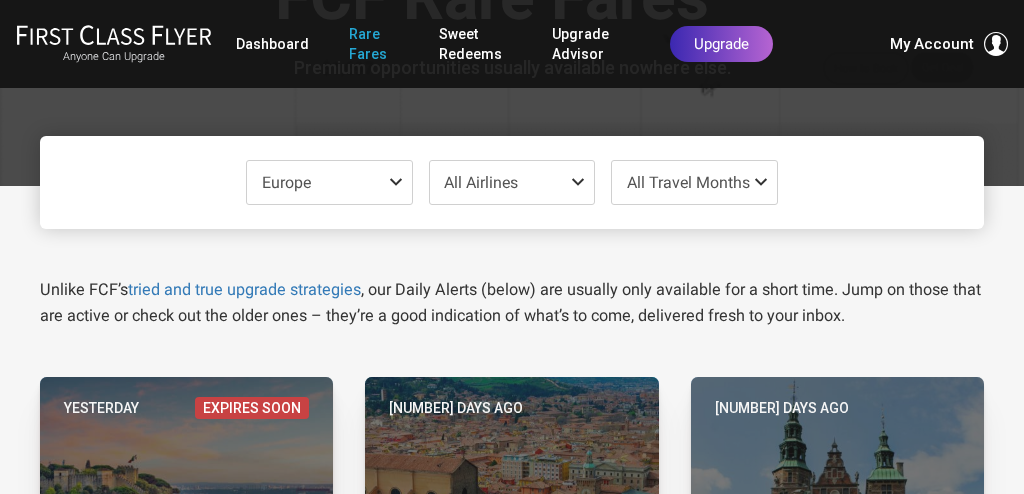 click on "All Travel Months" at bounding box center [286, 182] 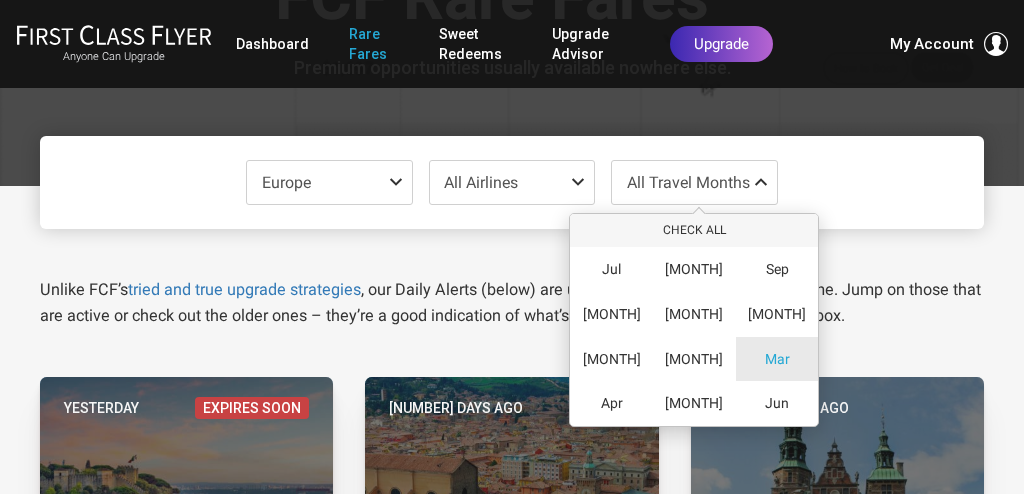 click on "Mar" at bounding box center [611, 269] 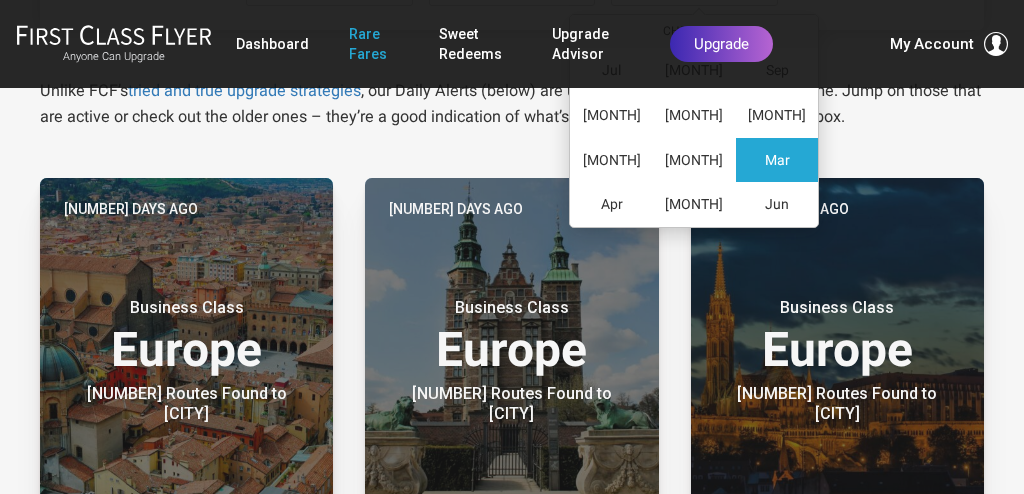 scroll, scrollTop: 341, scrollLeft: 0, axis: vertical 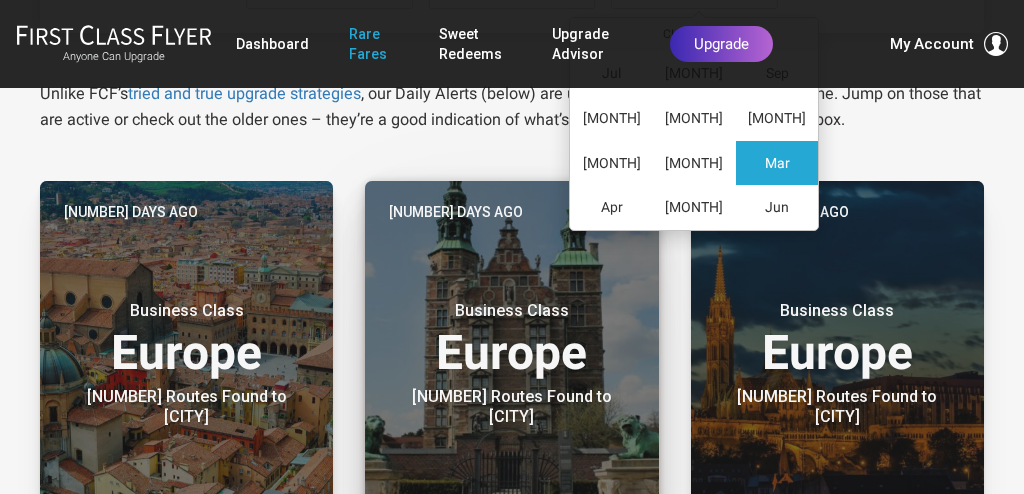click on "Business Class  Europe" at bounding box center (511, 339) 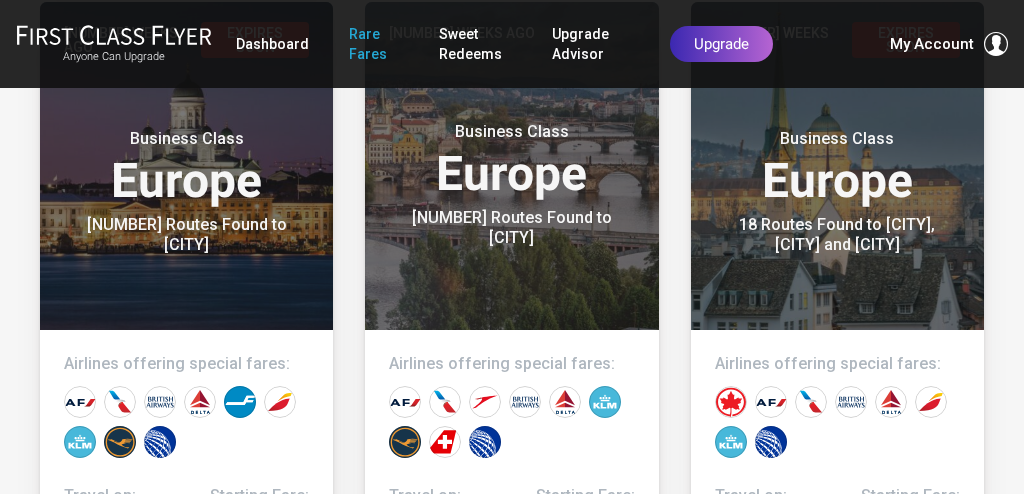 scroll, scrollTop: 1829, scrollLeft: 0, axis: vertical 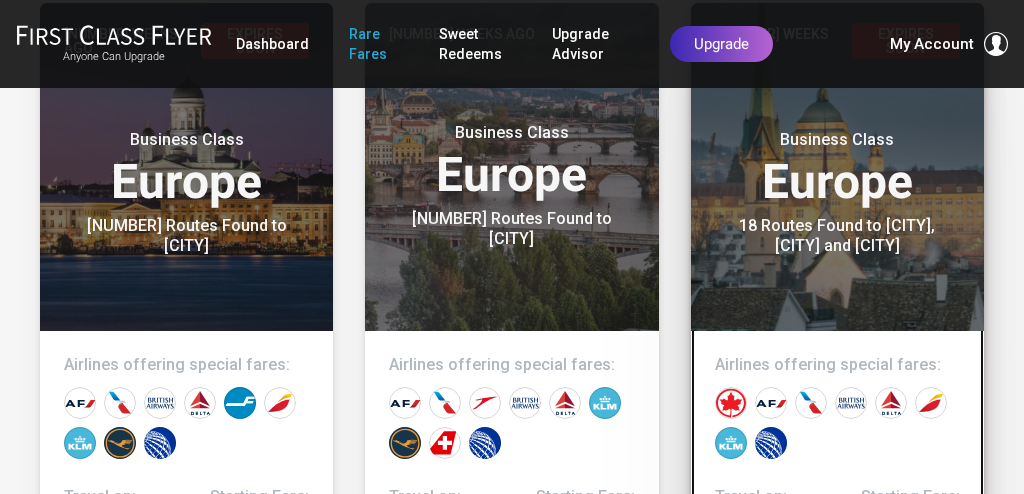 click on "Business Class  Europe" at bounding box center (837, 168) 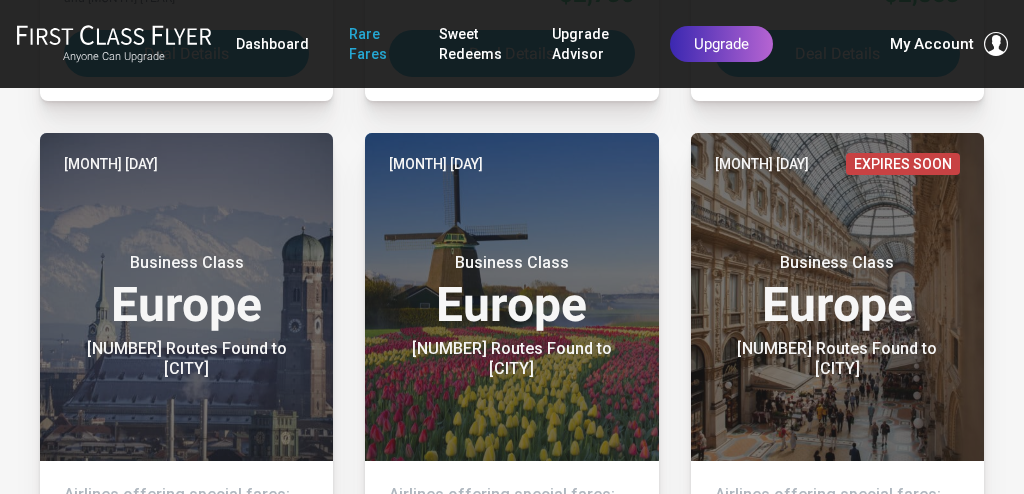 scroll, scrollTop: 3692, scrollLeft: 0, axis: vertical 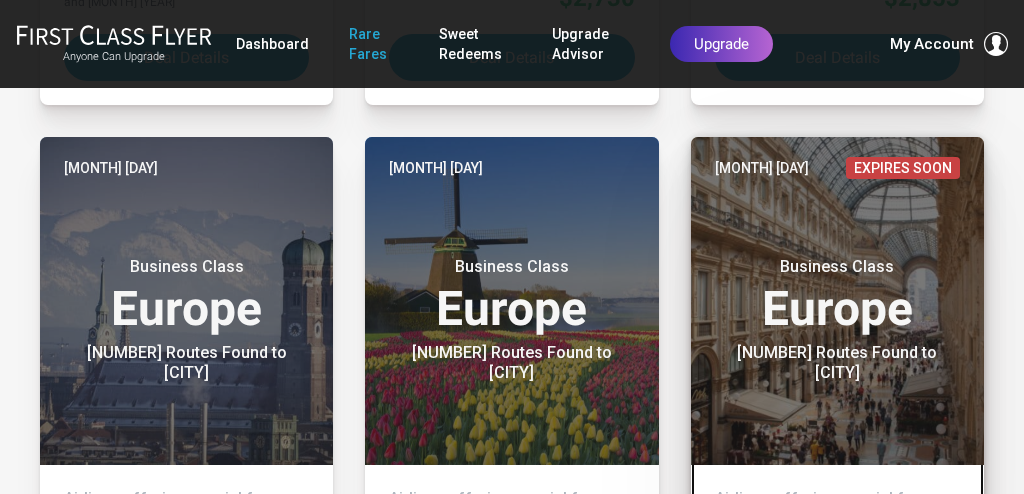 click on "Business Class  Europe" at bounding box center (837, 295) 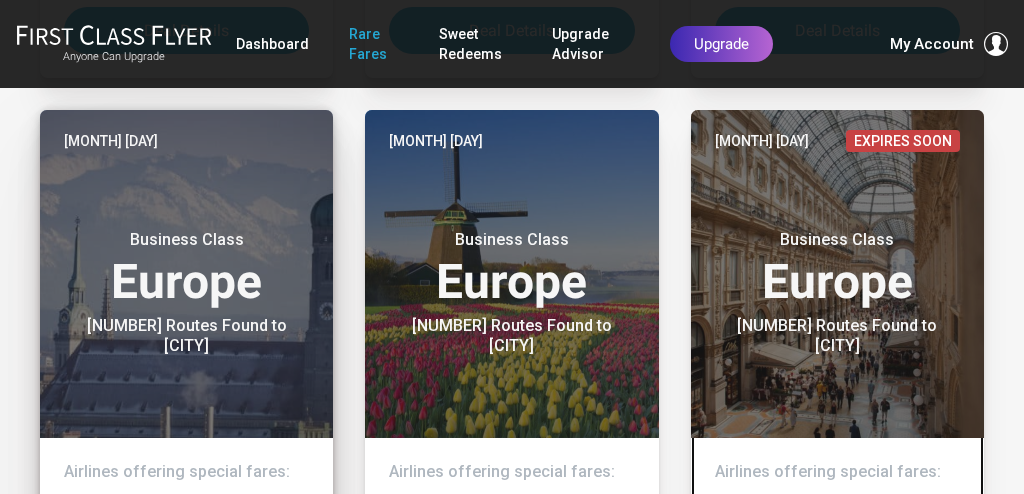 scroll, scrollTop: 3716, scrollLeft: 0, axis: vertical 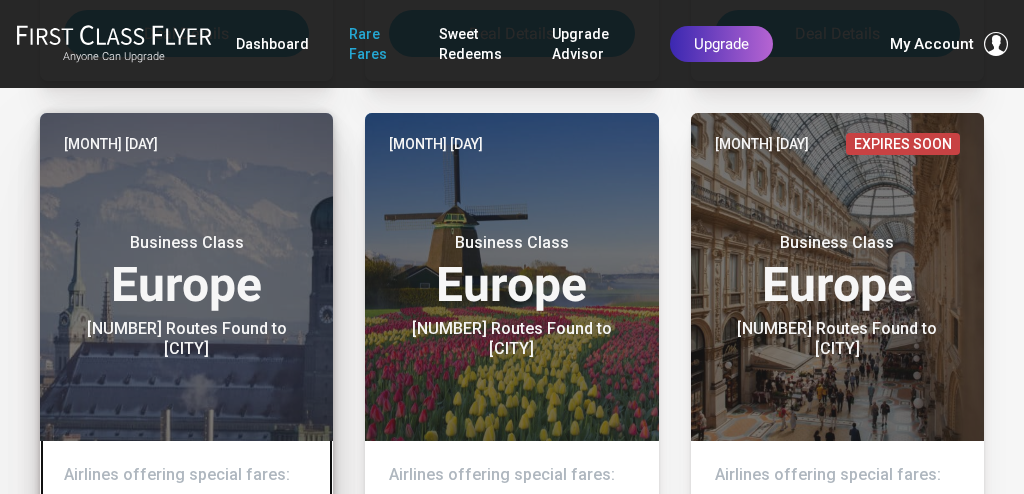 click on "Business Class  Europe" at bounding box center (186, 271) 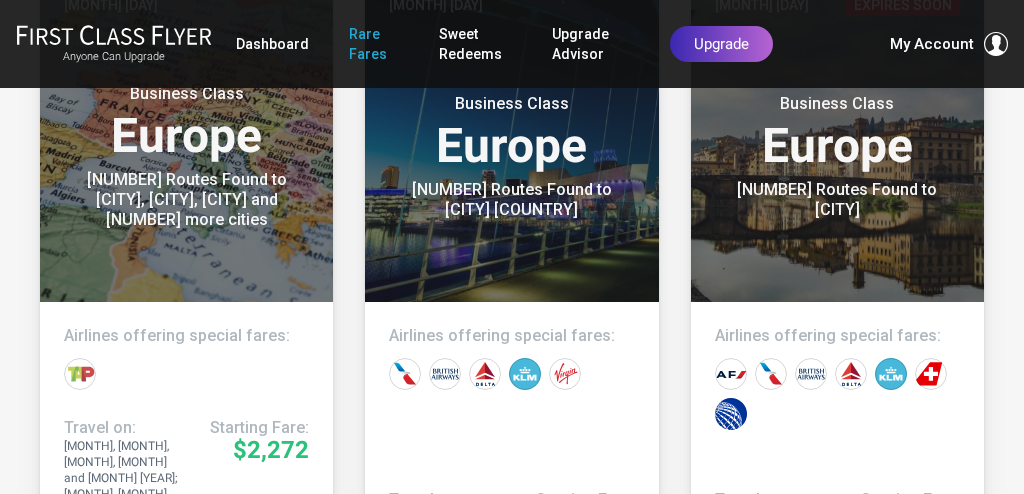 scroll, scrollTop: 3160, scrollLeft: 0, axis: vertical 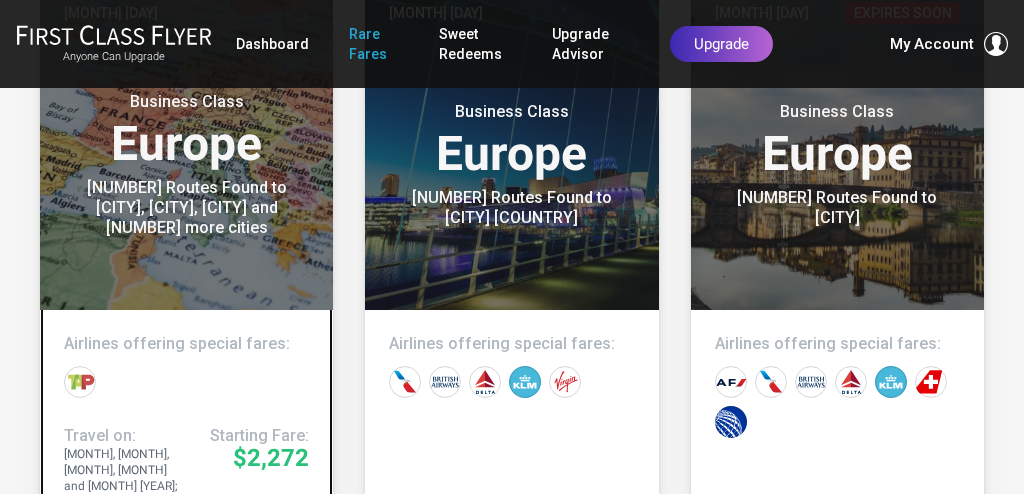 click on "May 23 Business Class  Europe   25 Routes Found to Berlin, Frankfurt, Munich and 16 more cities" at bounding box center [186, 146] 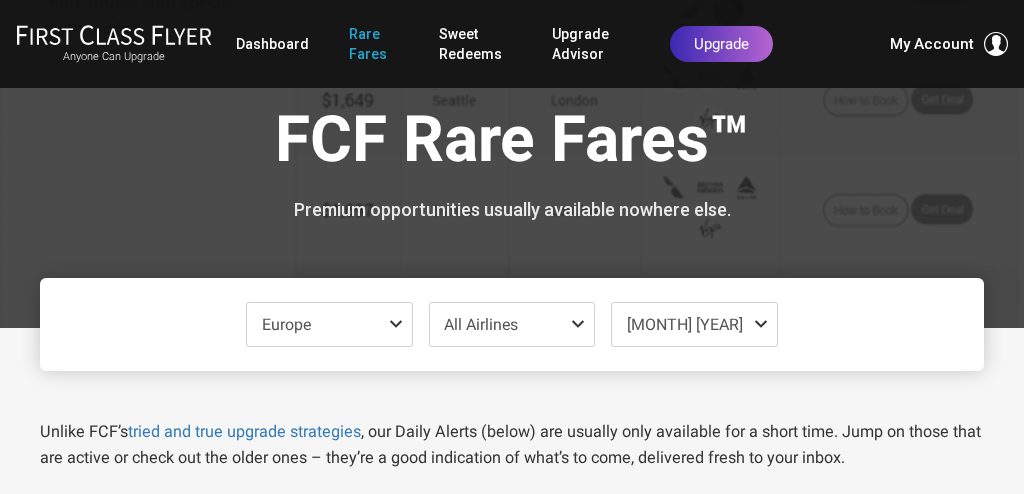 scroll, scrollTop: 0, scrollLeft: 0, axis: both 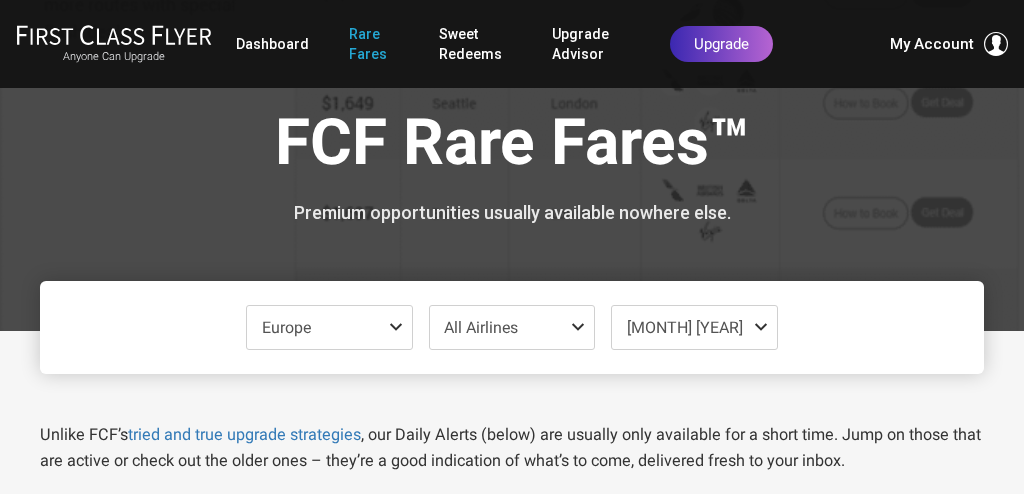 click on "Europe Check All Africa  only  Asia  only  Caribbean  only  Europe  only  Hawaii  only  India  only  Mexico  only  Middle East  only  North America  only  South America  only  South Pacific  only  All Airlines Uncheck All Star Alliance Air Canada  only  Air New Zealand  only  All Nippon Airways  only  Asiana  only  Austrian Airlines‎  only  Brussels Airlines  only  EVA Air  only  LifeMiles  only  Lot Polish  only  Lufthansa  only  Scandinavian - SAS  only  Singapore Airlines  only  South African Airways  only  Swiss  only  TAP Portugal  only  Turkish Airlines  only  United  only  Oneworld Alaska Airlines  only  American Airlines  only  British Airways  only  Cathay Pacific  only  Fiji Airways  only  Finnair  only  Iberia  only  Japan Airlines  only  JetBlue  only  Qantas  only  Qatar  only  SkyTeam Aerolineas Argentinas  only  Air France  only  Alitalia  only  China Southern  only  Delta Airlines  only  KLM  only  Korean Air  only  Virgin Atlantic  only  Non-Alliance Aer Lingus  only  Air Tahiti Nui  only" at bounding box center (512, 327) 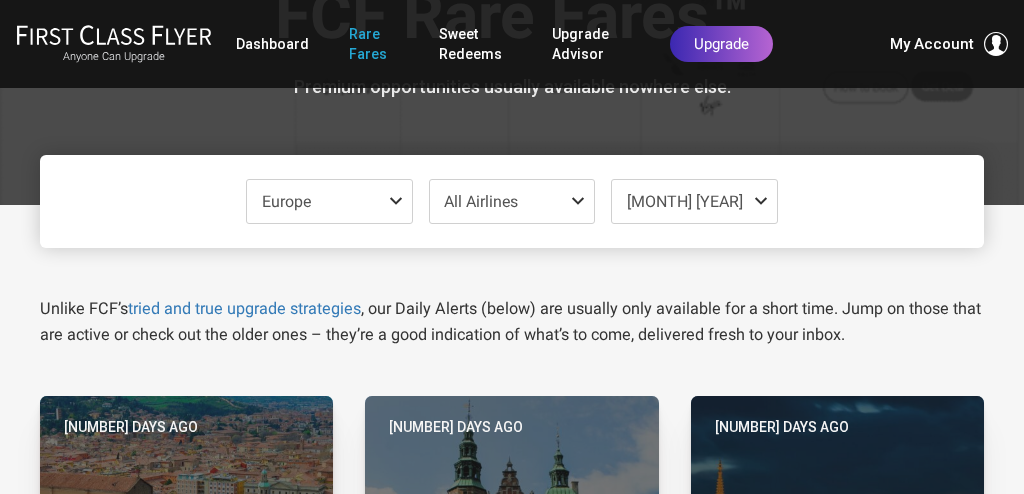 scroll, scrollTop: 143, scrollLeft: 0, axis: vertical 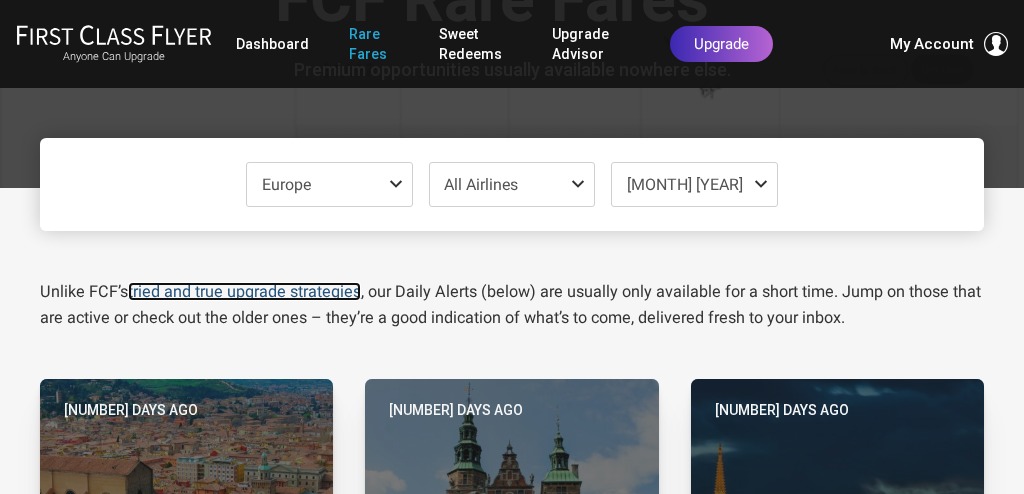 click on "tried and true upgrade strategies" at bounding box center [244, 291] 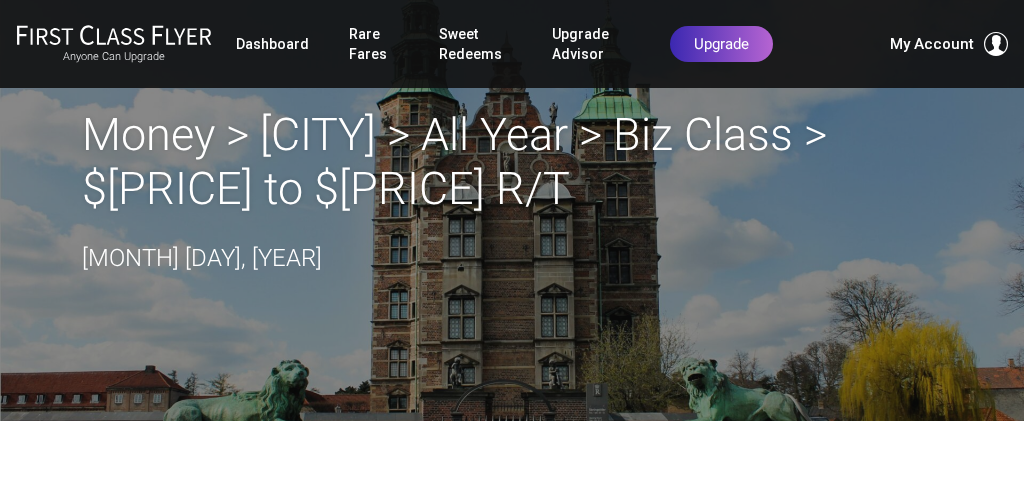 scroll, scrollTop: 0, scrollLeft: 0, axis: both 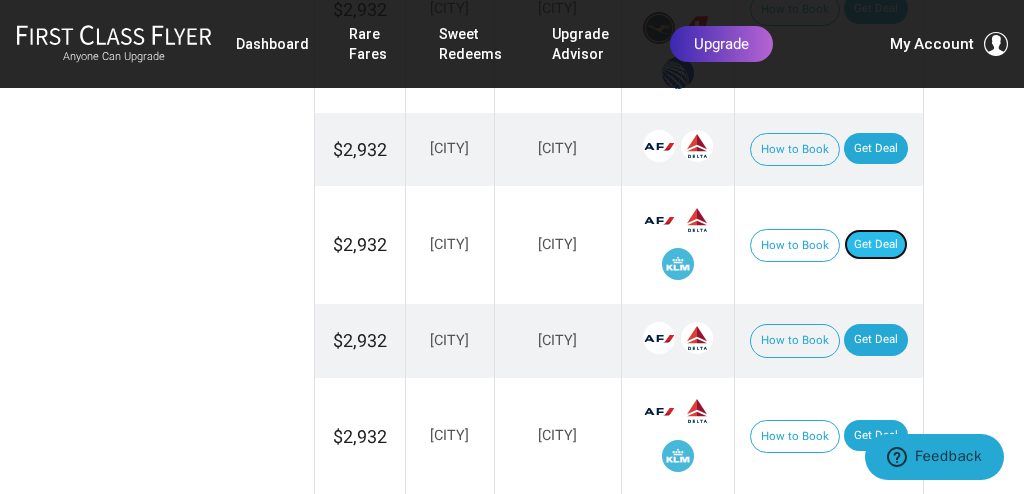 click on "Get Deal" at bounding box center (876, 245) 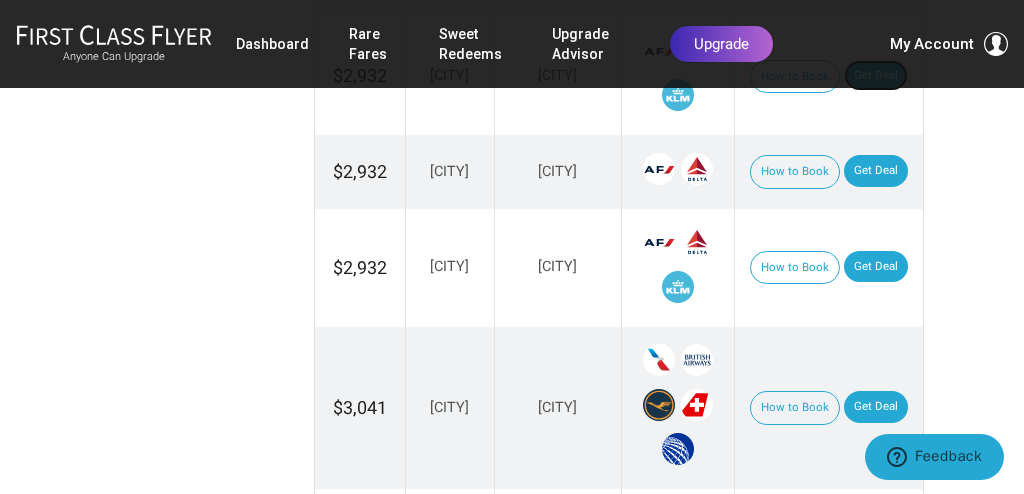 scroll, scrollTop: 2048, scrollLeft: 0, axis: vertical 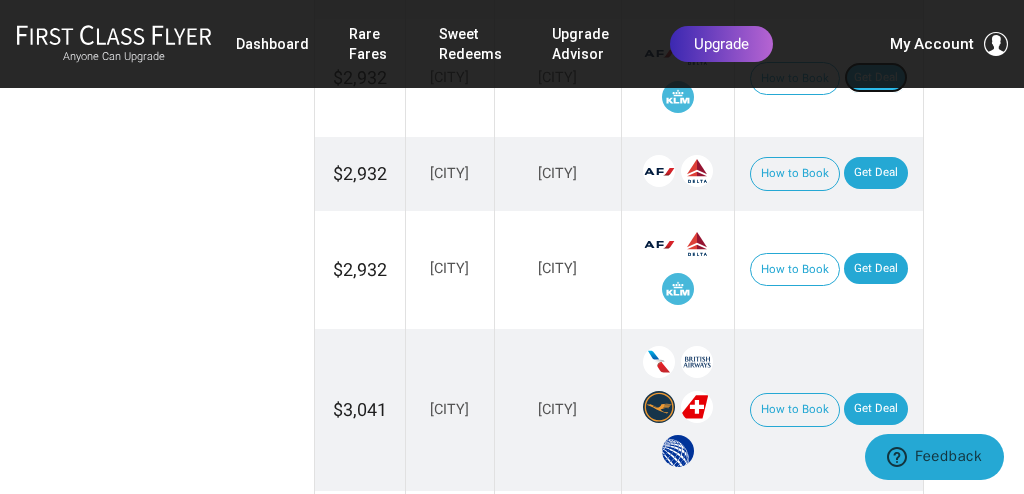 click on "Get Deal" at bounding box center [876, 78] 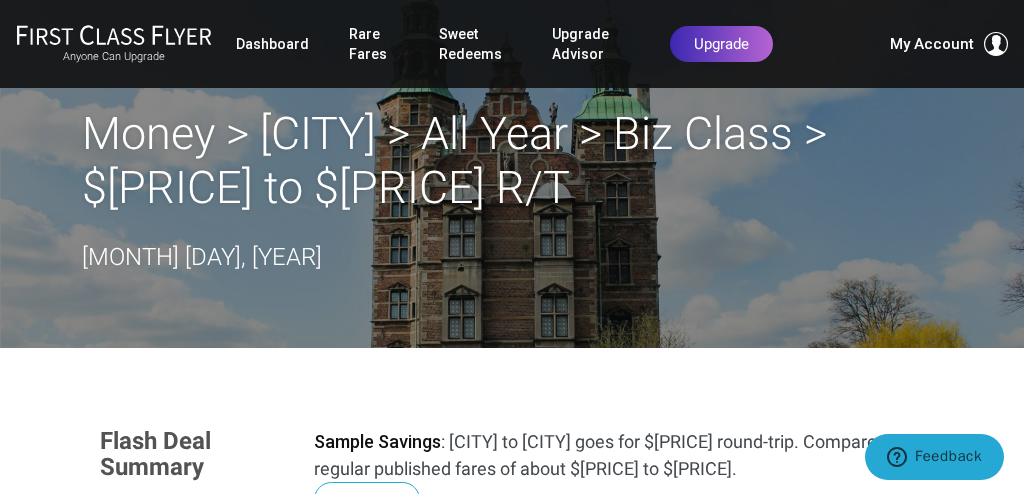 scroll, scrollTop: 0, scrollLeft: 0, axis: both 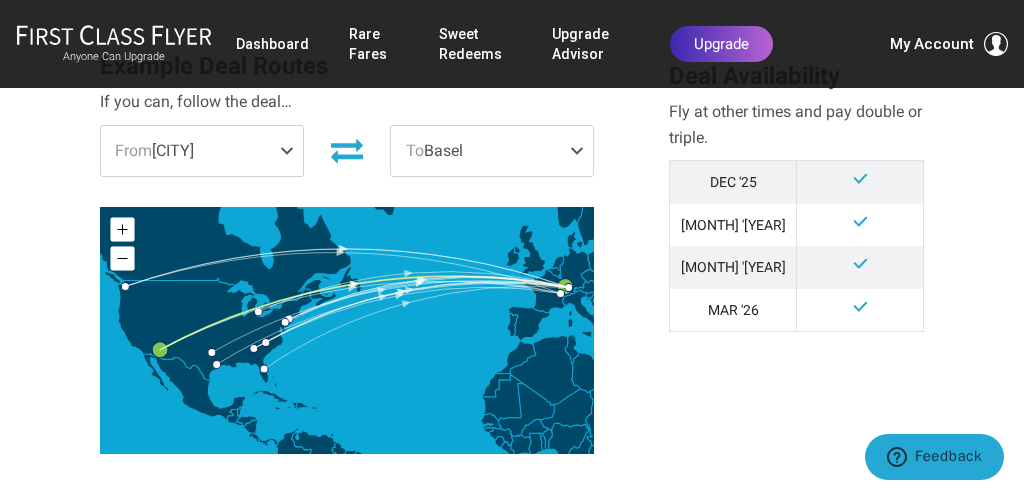 click at bounding box center (291, 151) 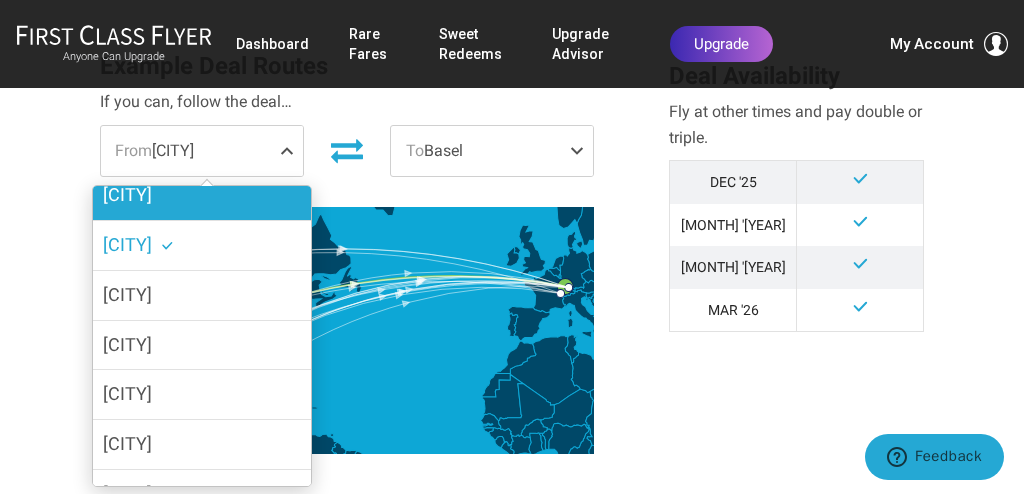 scroll, scrollTop: 197, scrollLeft: 0, axis: vertical 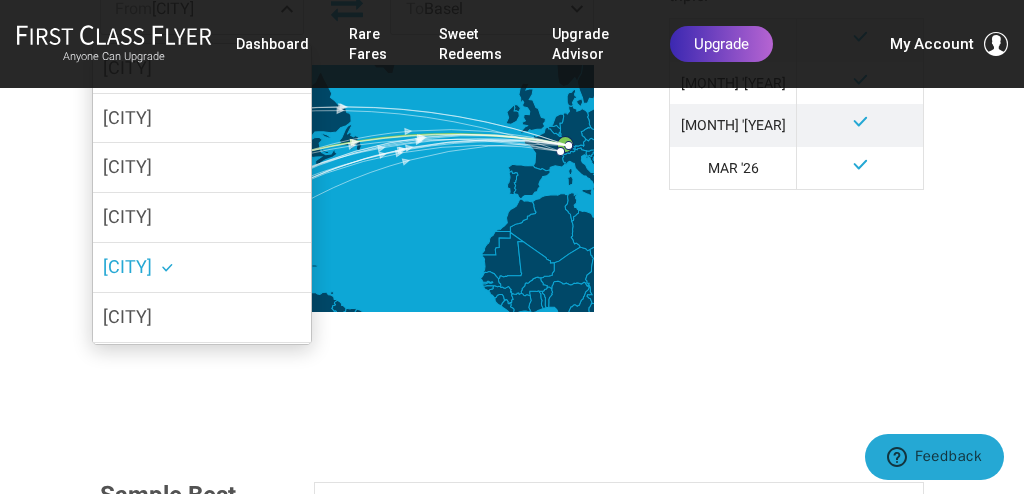 click on "Phoenix" at bounding box center [127, 266] 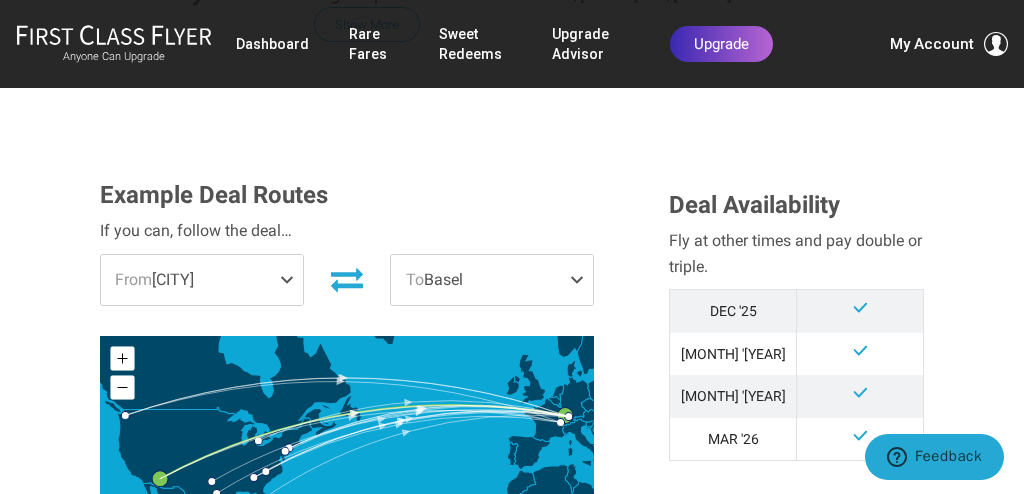 scroll, scrollTop: 475, scrollLeft: 0, axis: vertical 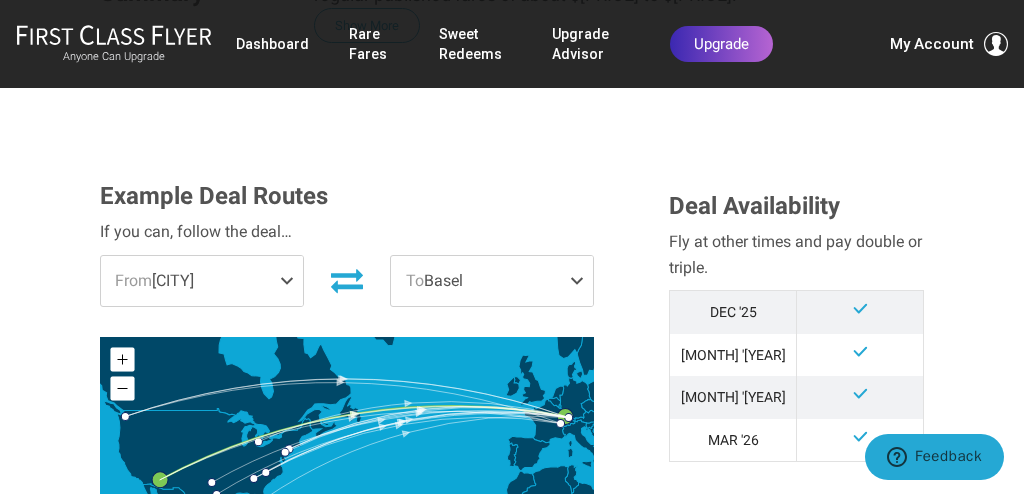 click on "To  Basel" at bounding box center (492, 281) 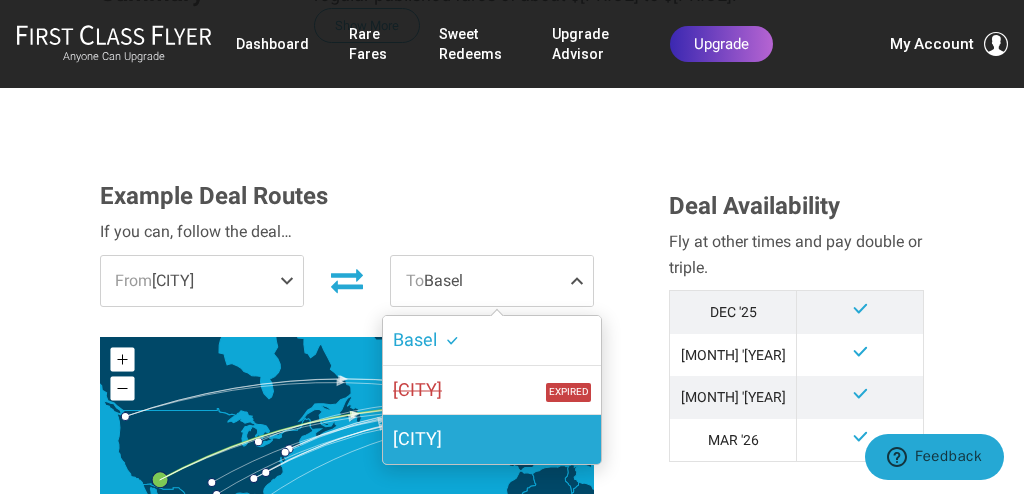 click on "[CITY]" at bounding box center [492, 439] 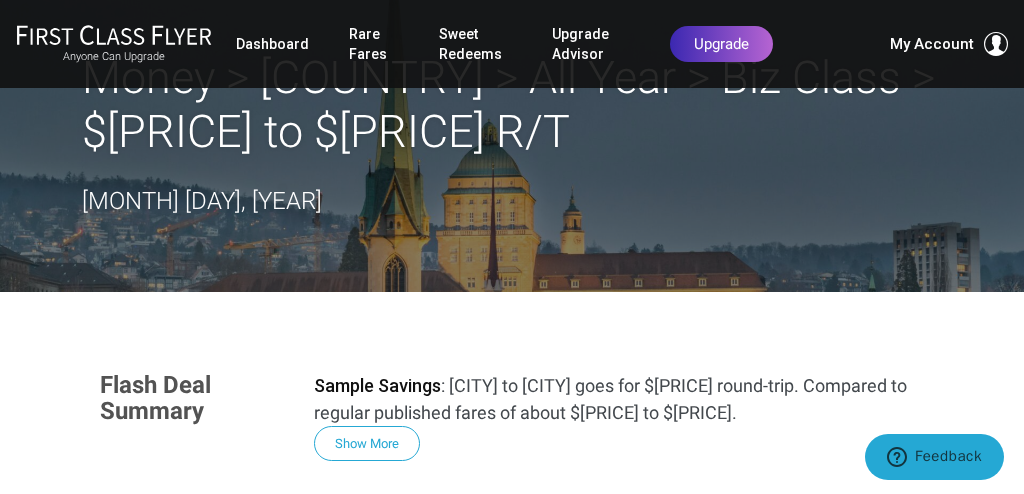 scroll, scrollTop: 0, scrollLeft: 0, axis: both 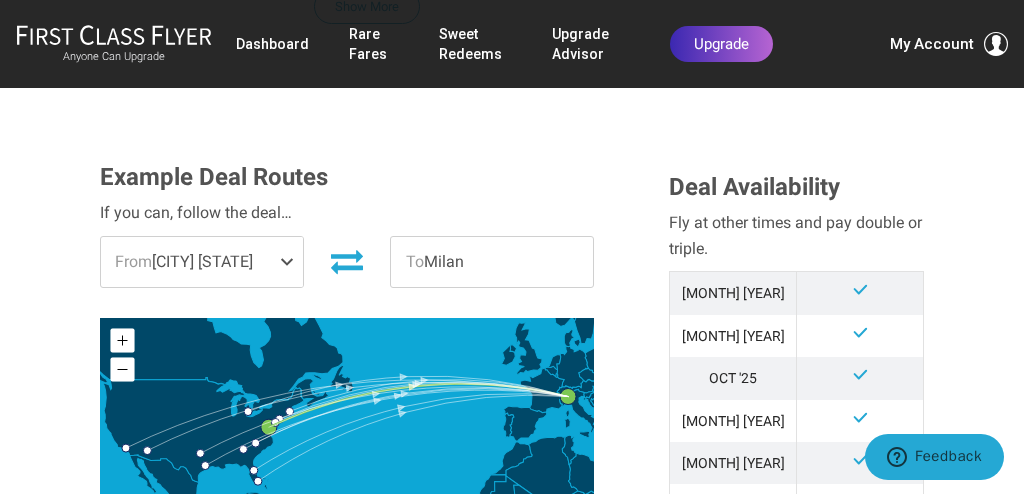 click on "From [CITY]" at bounding box center [202, 262] 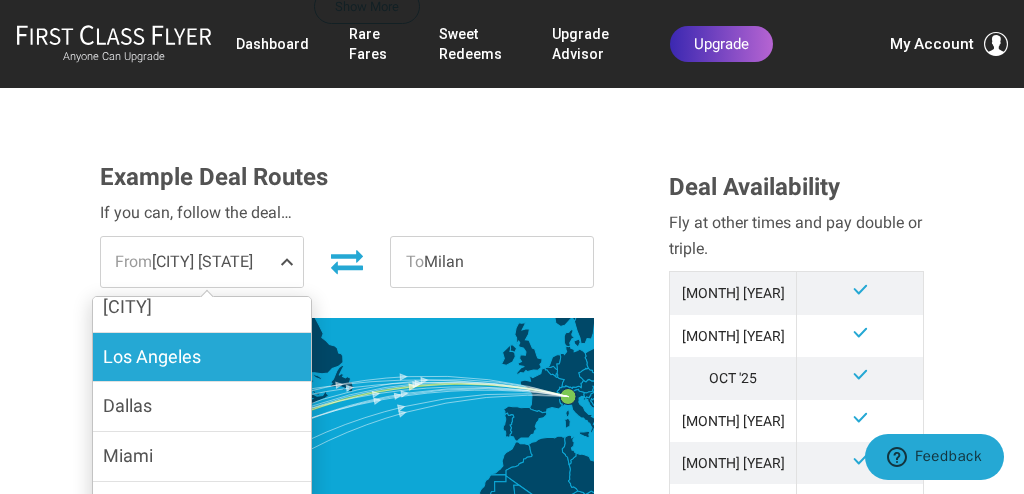 scroll, scrollTop: 0, scrollLeft: 0, axis: both 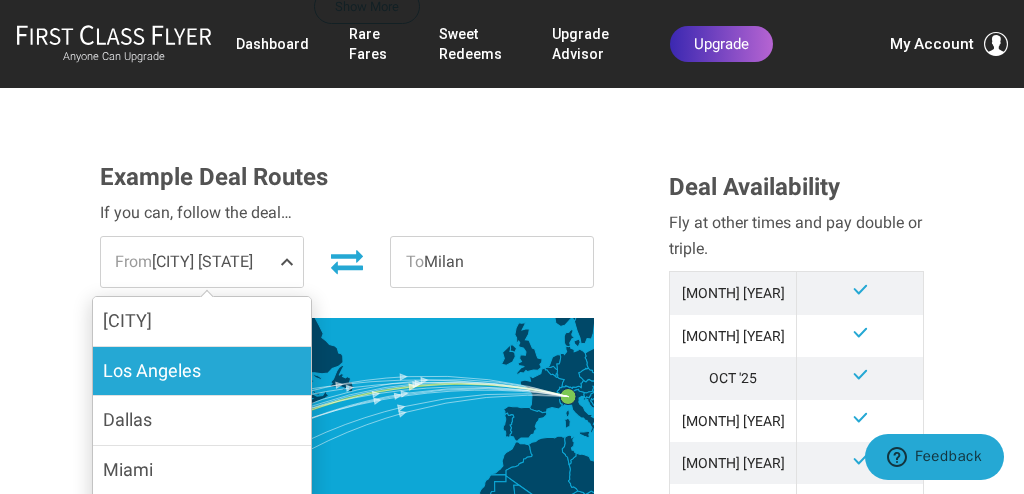 click on "Los Angeles" at bounding box center (202, 371) 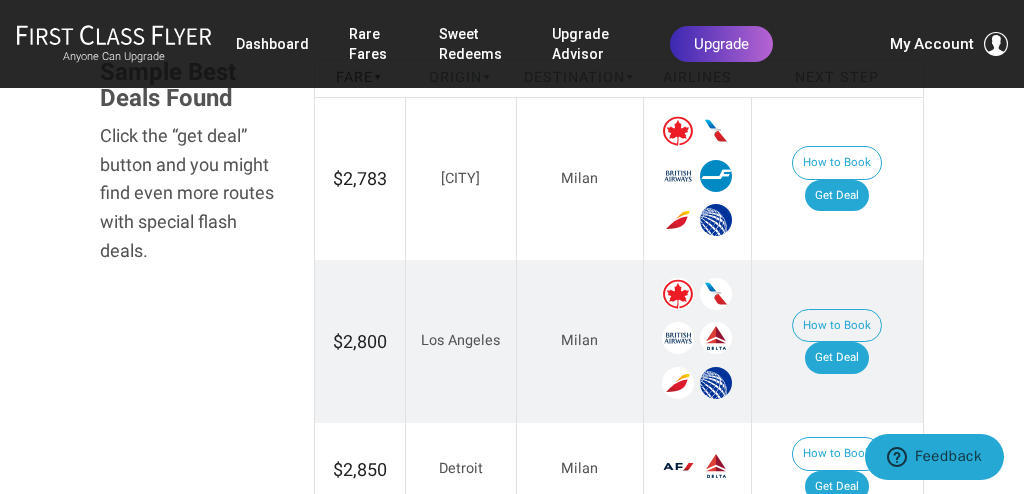 scroll, scrollTop: 1176, scrollLeft: 0, axis: vertical 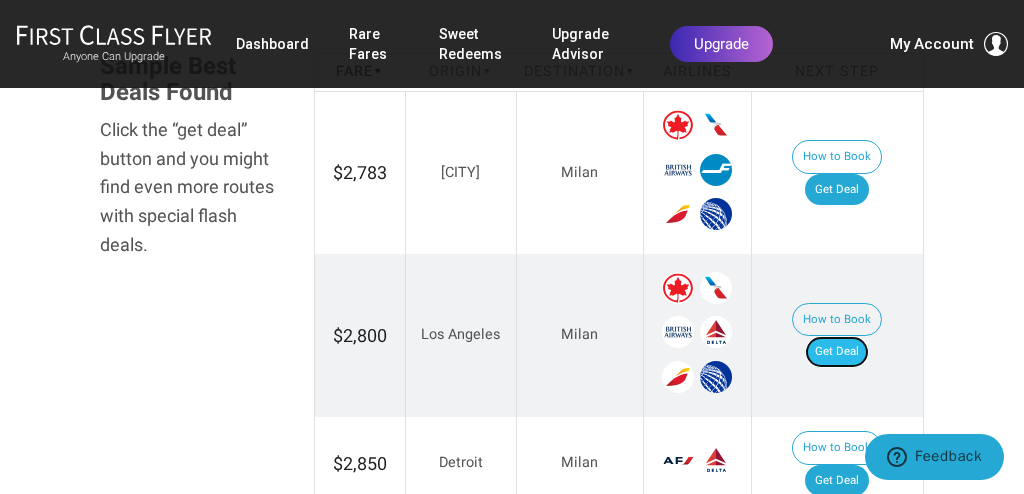 click on "Get Deal" at bounding box center (837, 352) 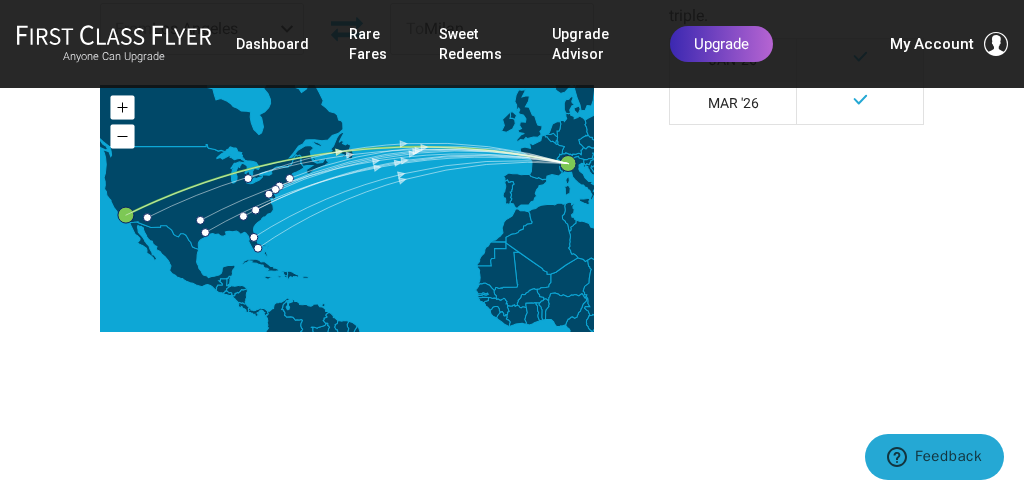 scroll, scrollTop: 0, scrollLeft: 0, axis: both 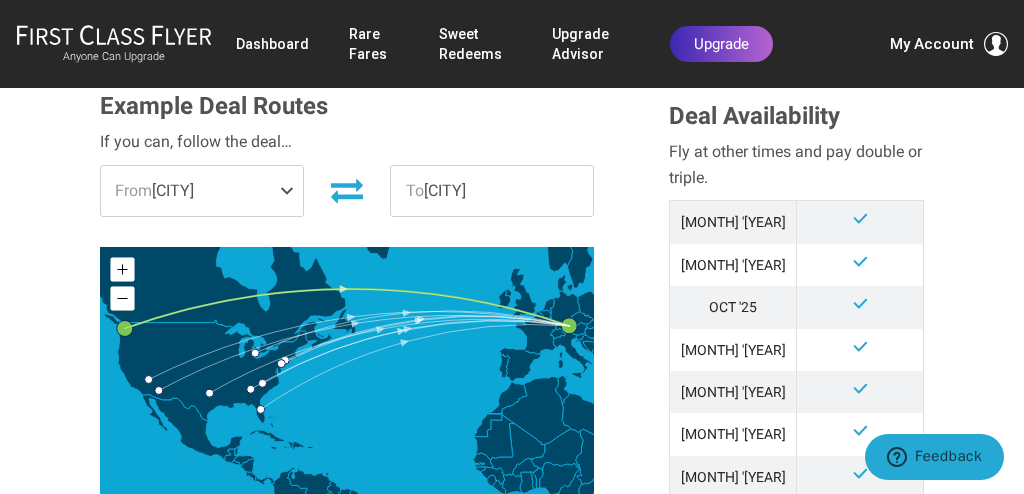 click on "From  Seattle" at bounding box center (202, 191) 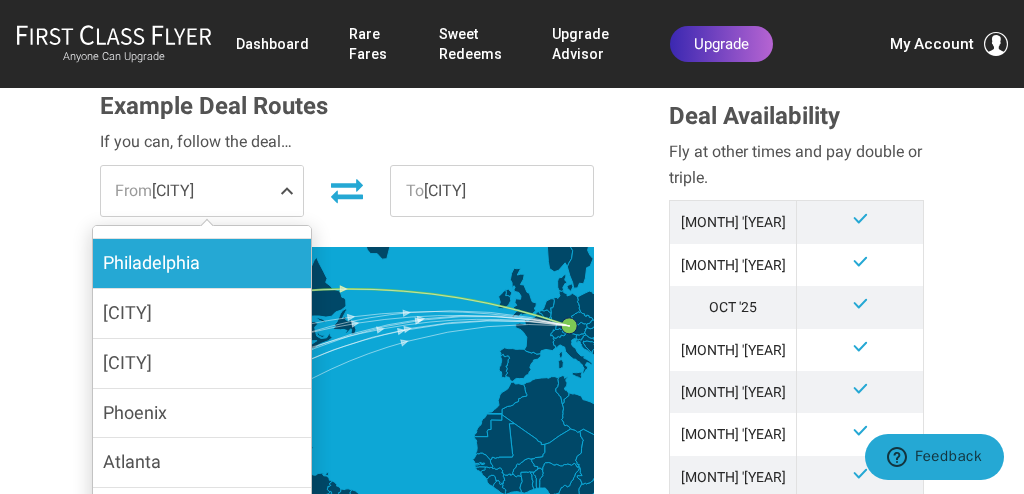 scroll, scrollTop: 197, scrollLeft: 0, axis: vertical 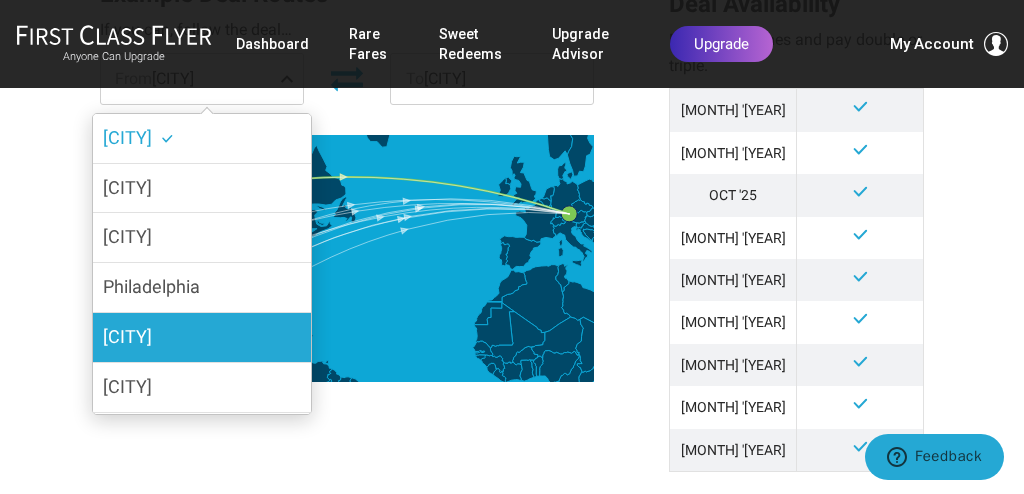 click on "Las Vegas" at bounding box center [127, 336] 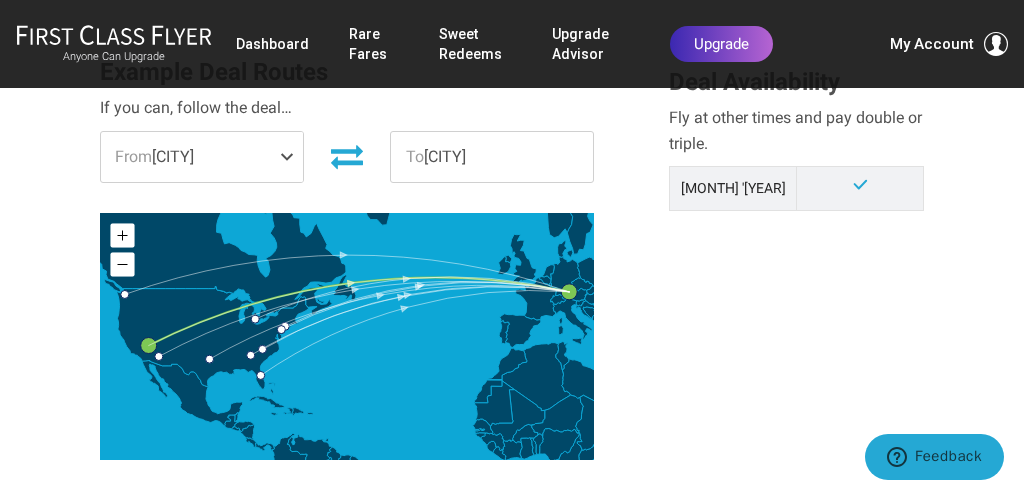 scroll, scrollTop: 612, scrollLeft: 0, axis: vertical 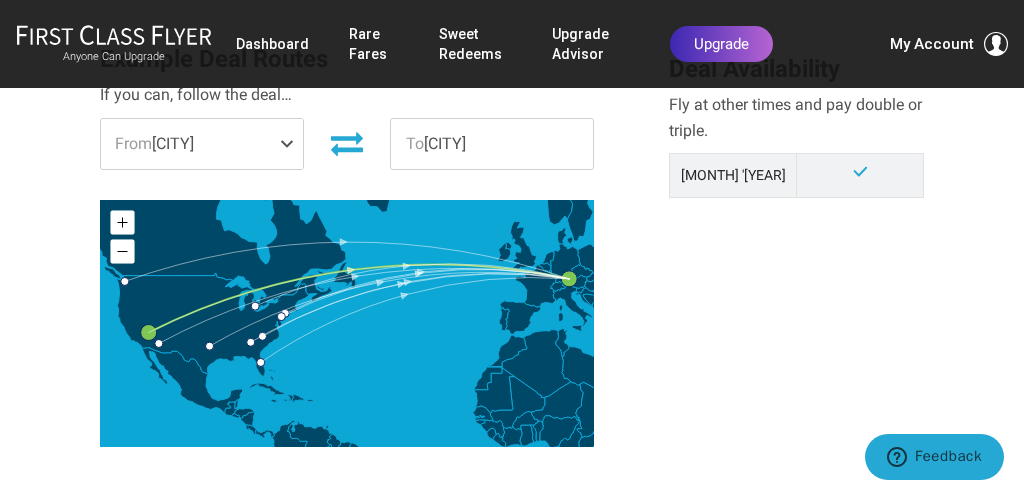 click on "From  Las Vegas" at bounding box center [202, 144] 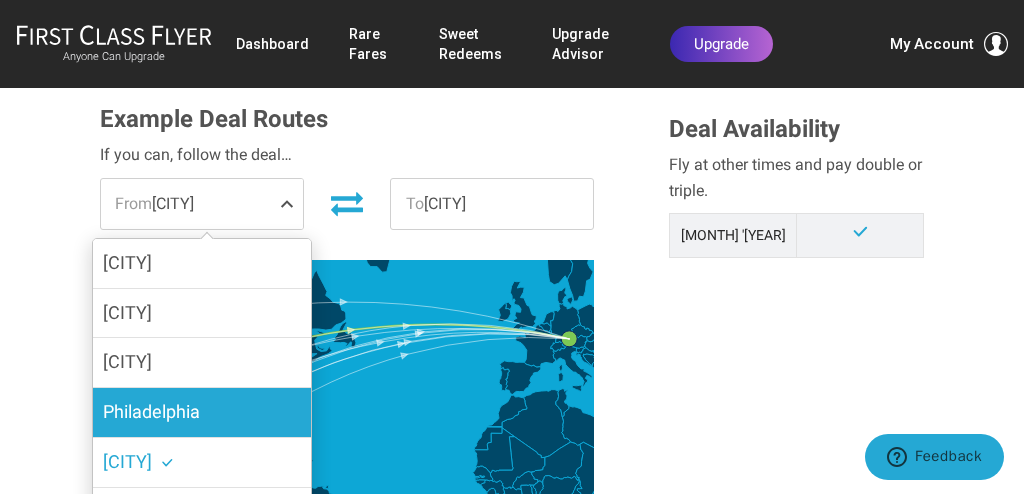 scroll, scrollTop: 546, scrollLeft: 0, axis: vertical 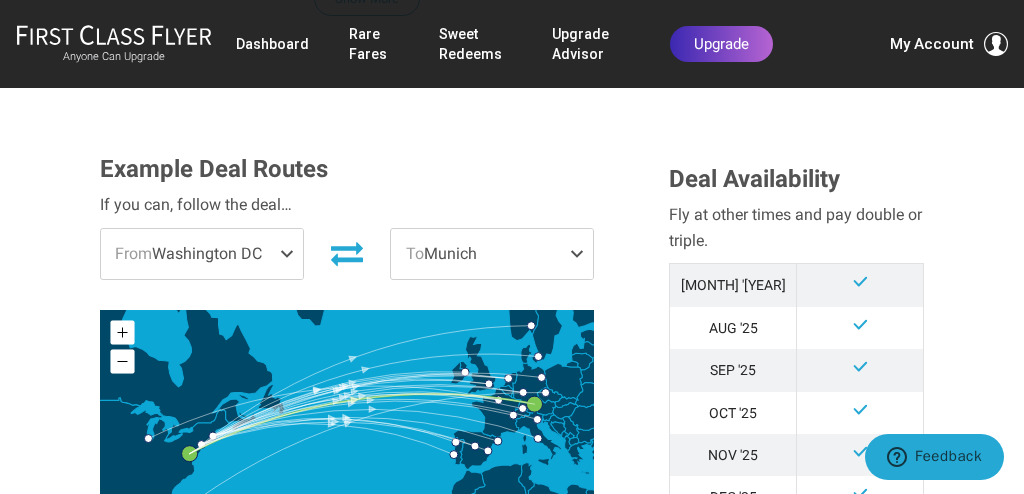 click at bounding box center [291, 254] 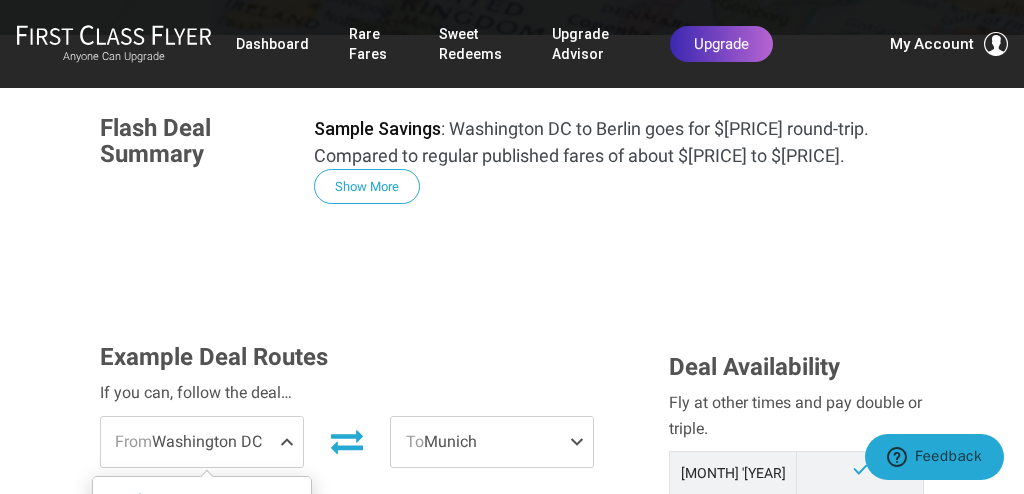 scroll, scrollTop: 273, scrollLeft: 0, axis: vertical 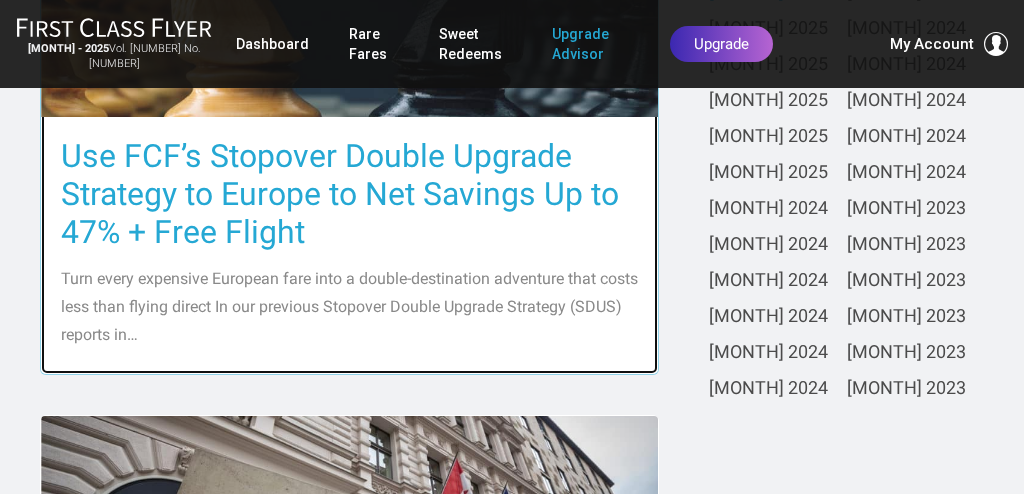 click on "Use FCF’s Stopover Double Upgrade Strategy to Europe to Net Savings Up to 47% + Free Flight" at bounding box center (349, 194) 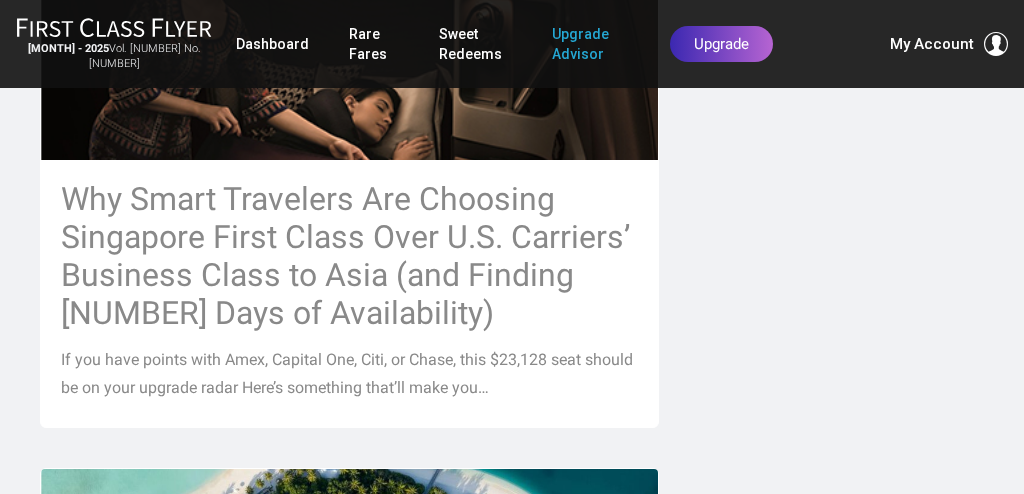 scroll, scrollTop: 2084, scrollLeft: 0, axis: vertical 